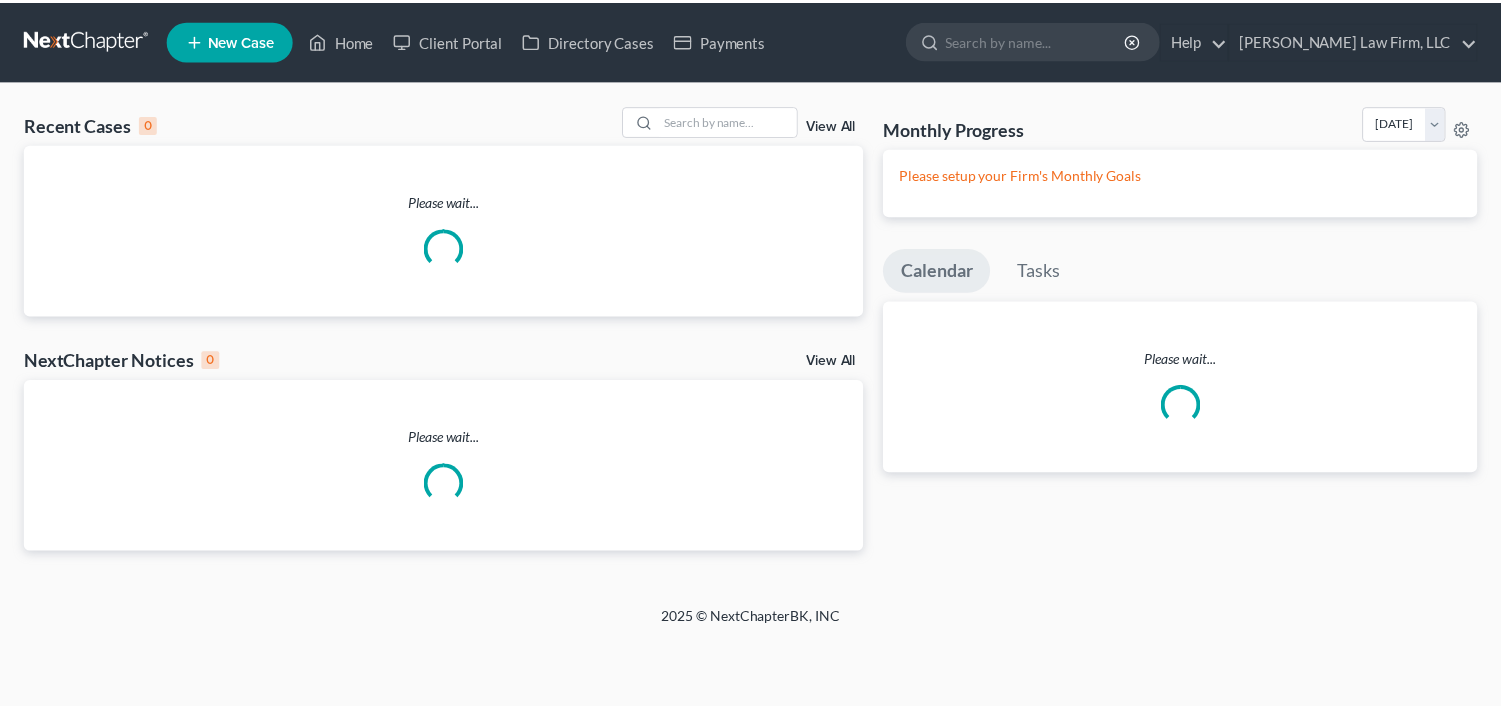 scroll, scrollTop: 0, scrollLeft: 0, axis: both 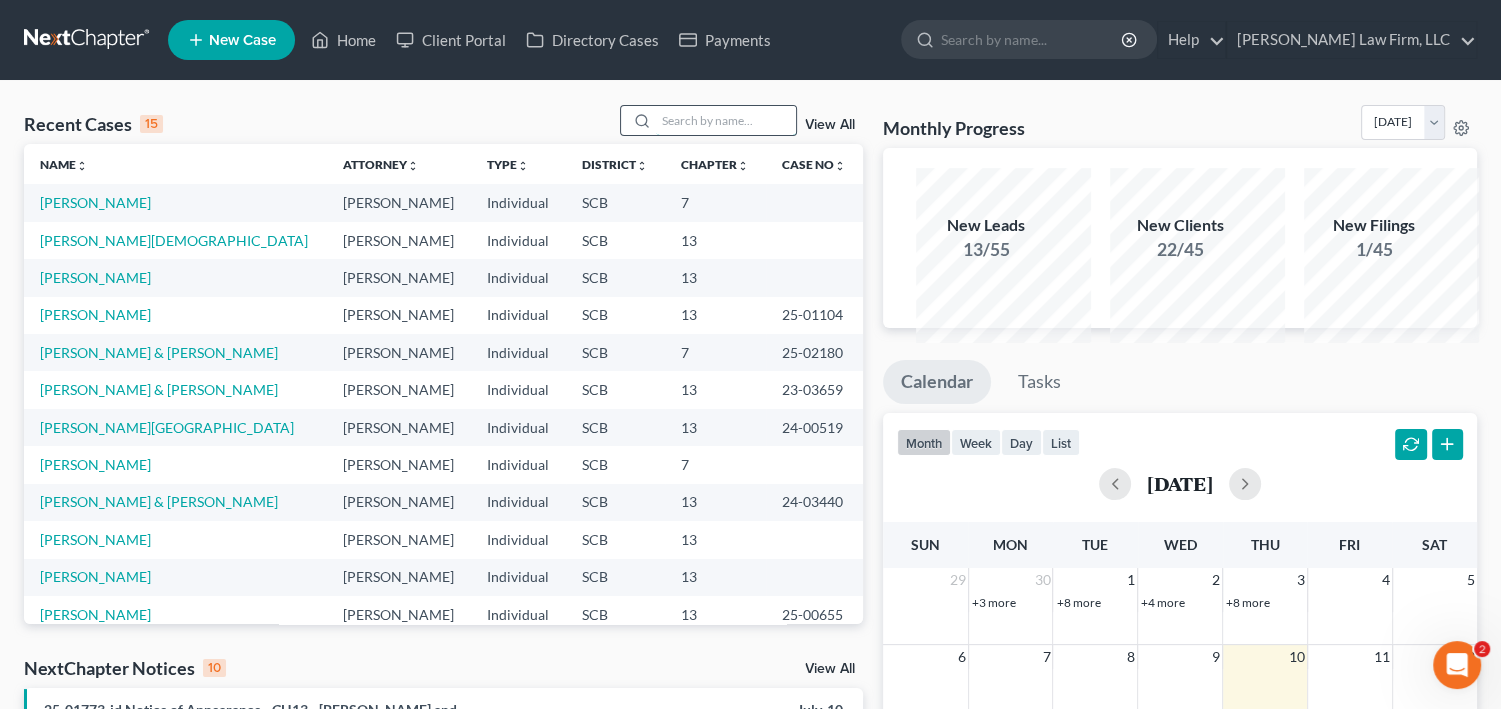 click at bounding box center (726, 120) 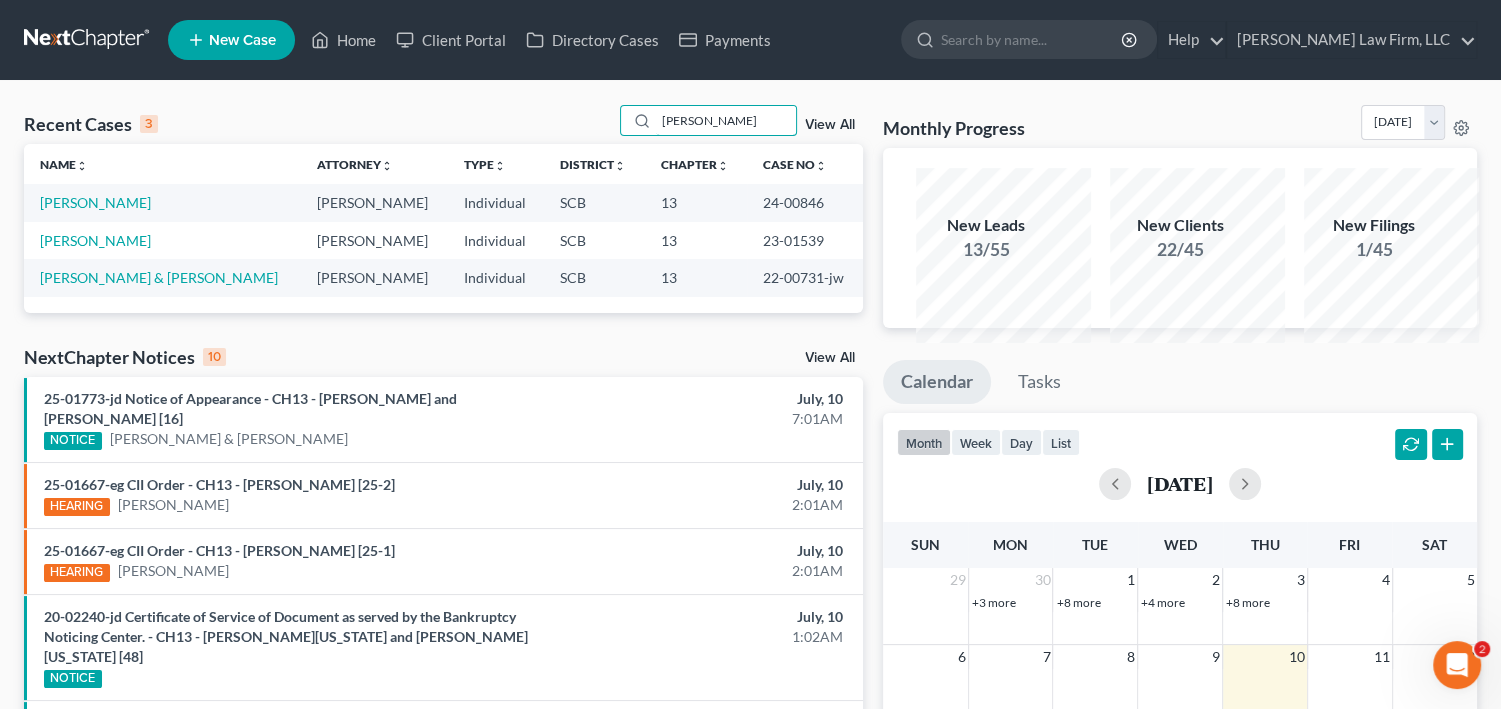 type on "[PERSON_NAME]" 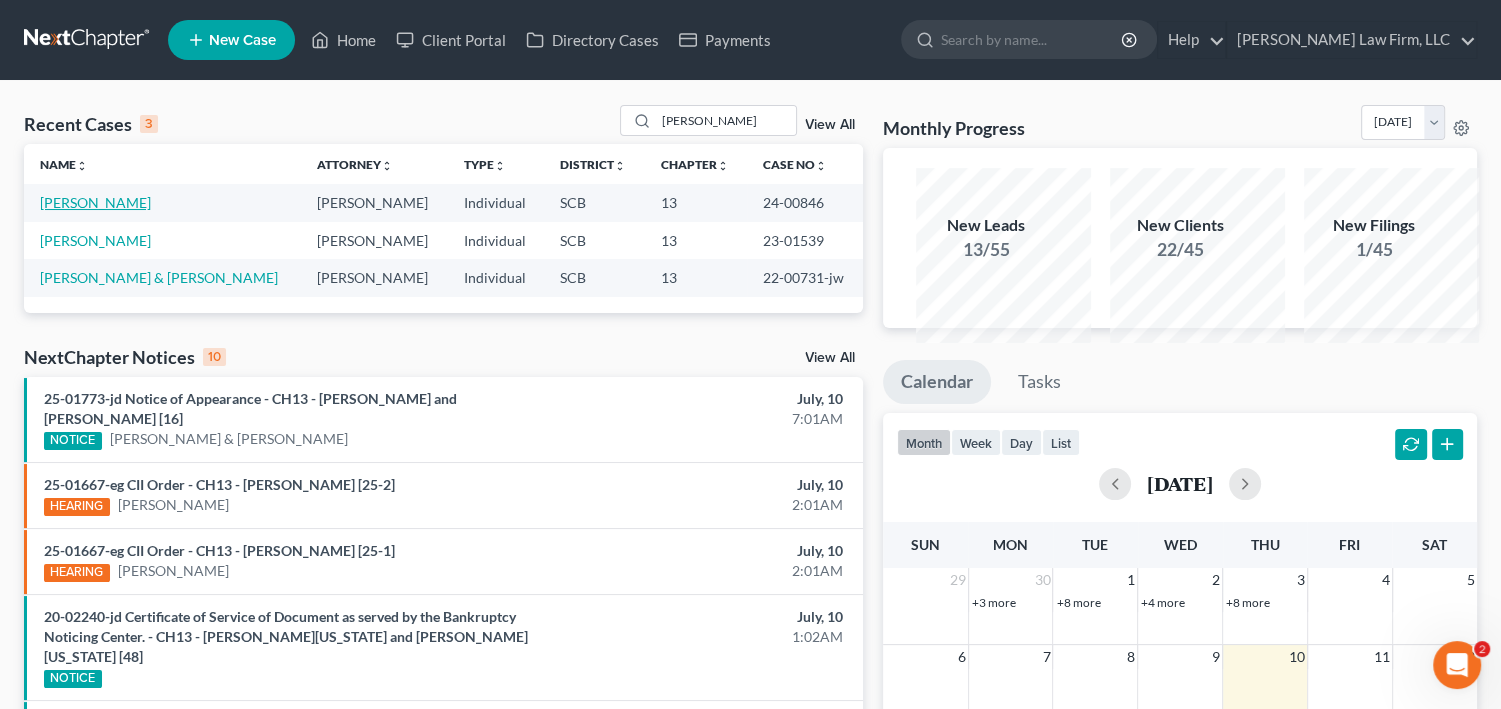 click on "[PERSON_NAME]" at bounding box center (95, 202) 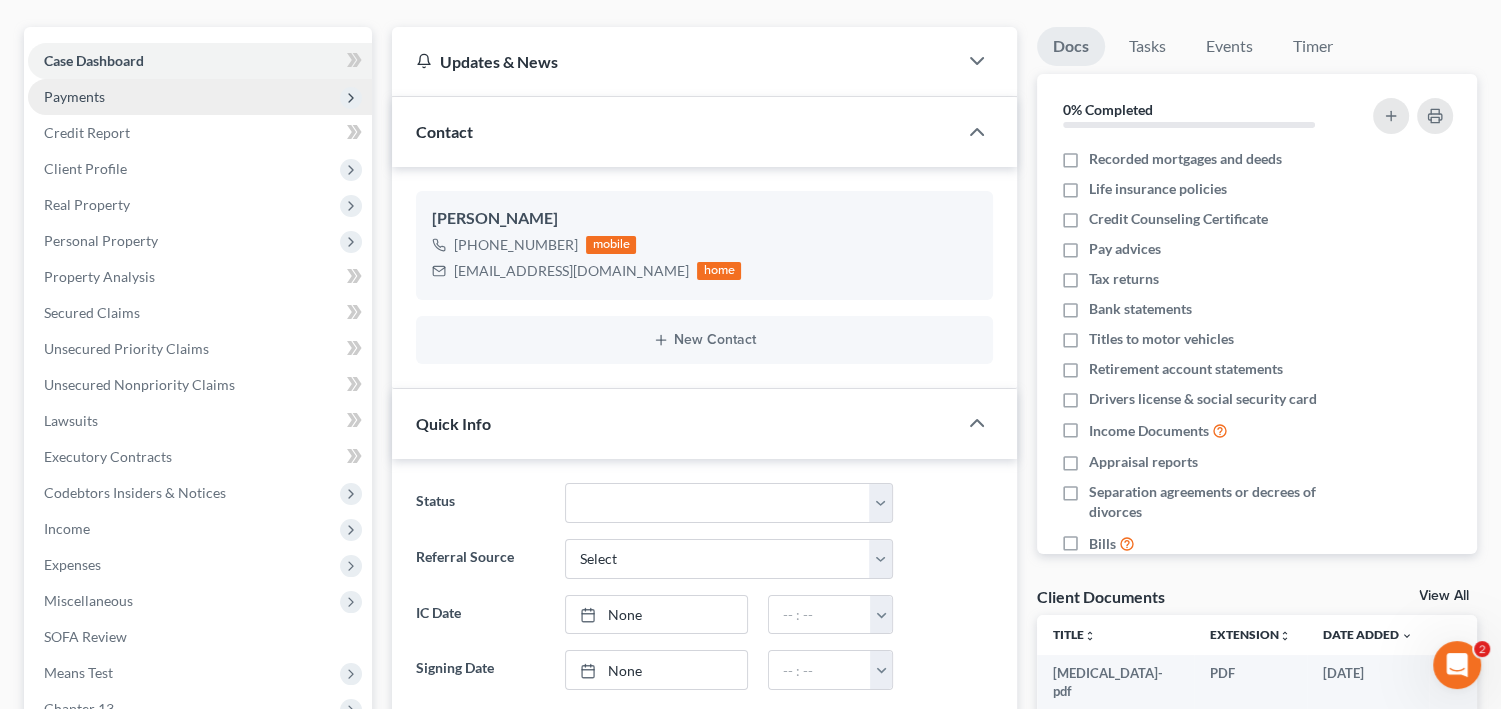 select on "2" 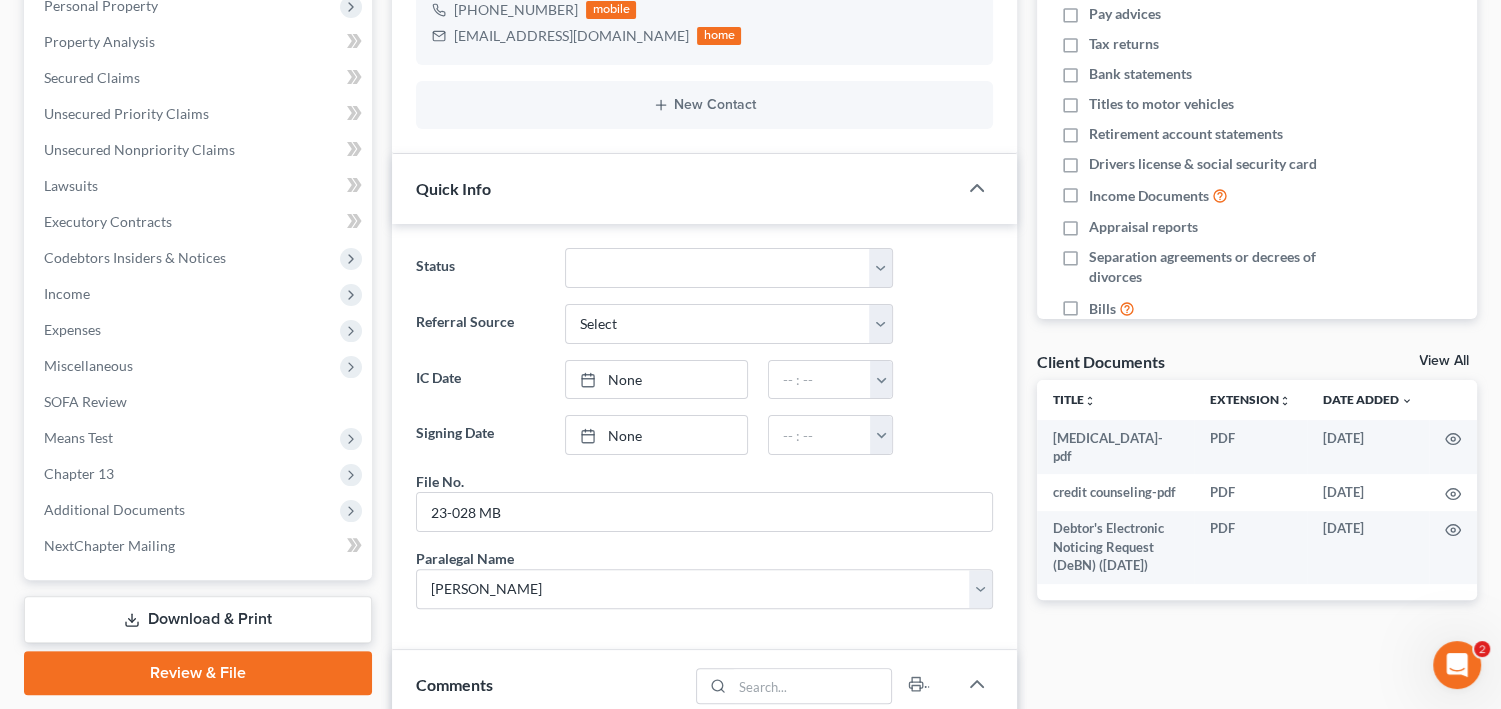 scroll, scrollTop: 448, scrollLeft: 0, axis: vertical 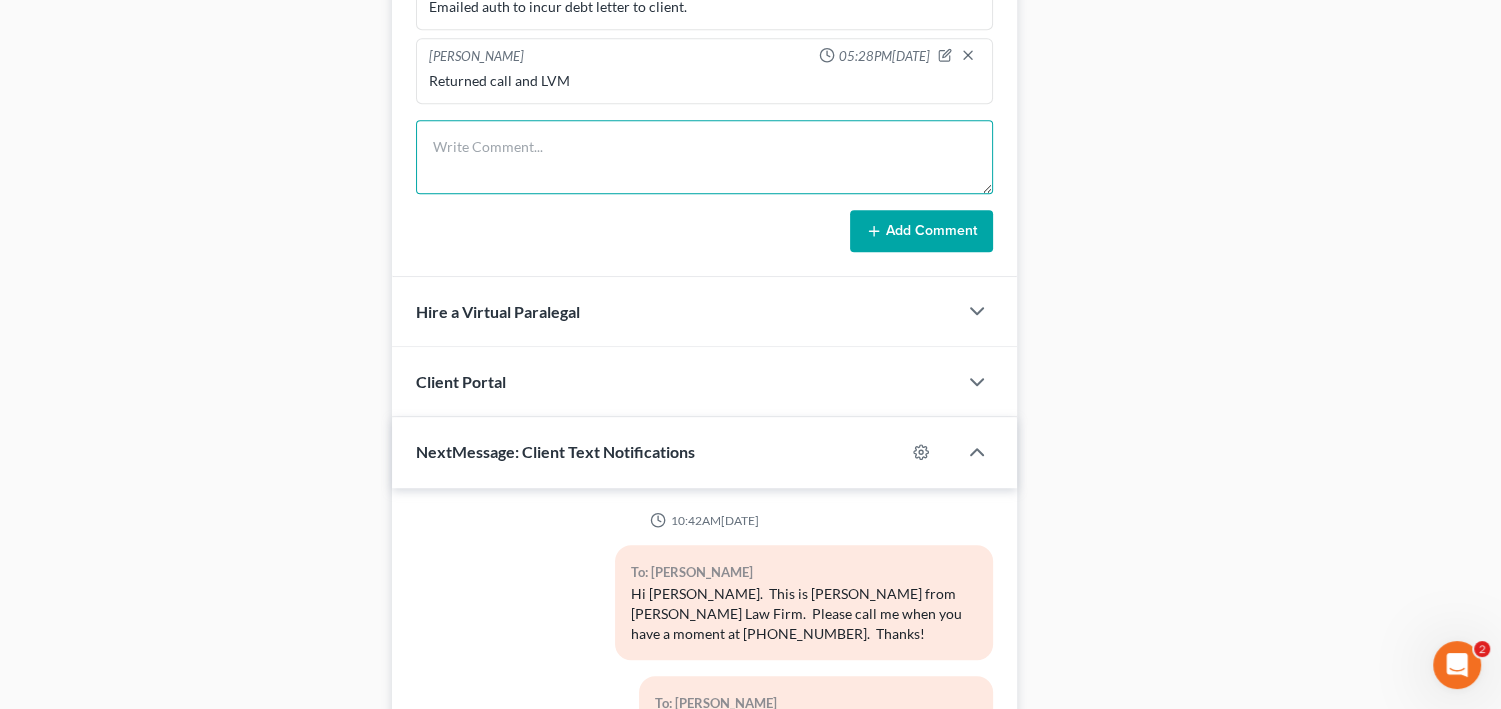 click at bounding box center (704, 157) 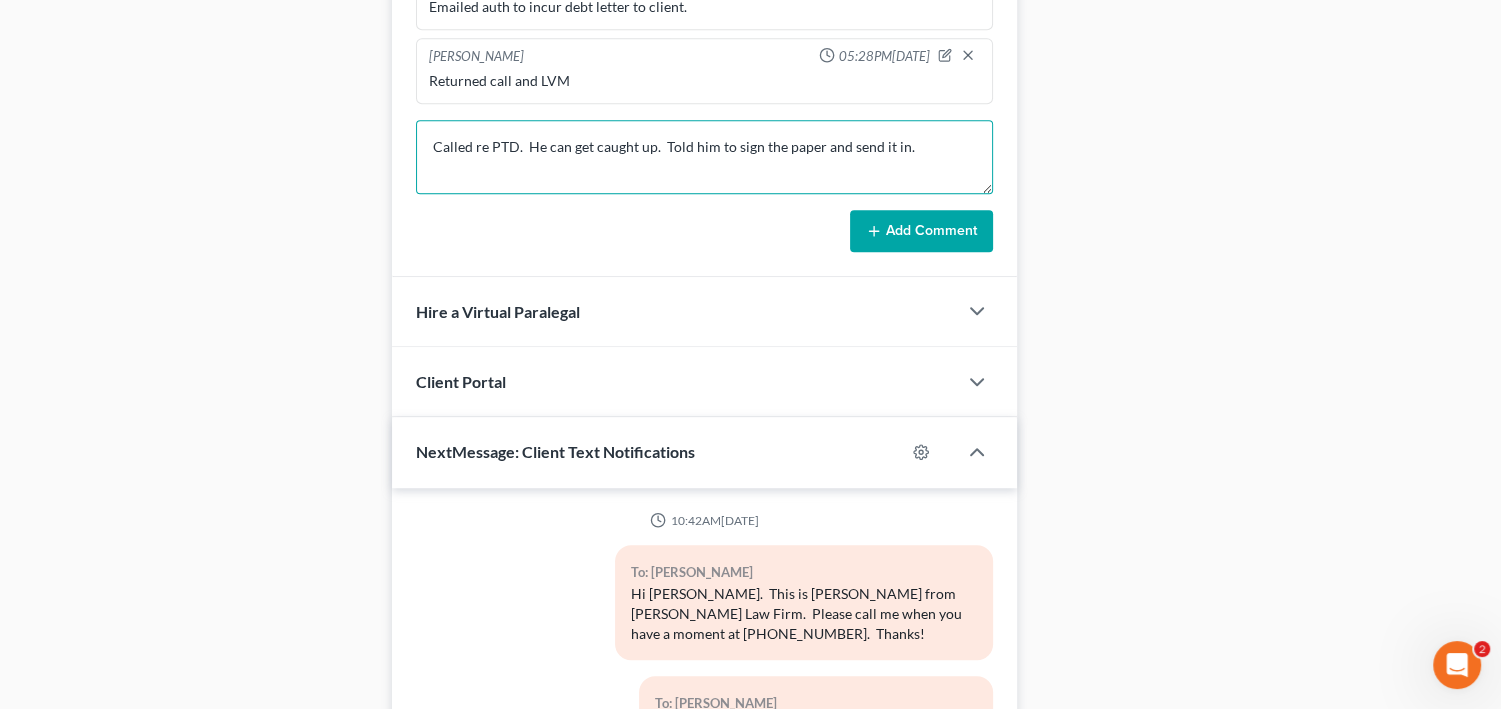 type on "Called re PTD.  He can get caught up.  Told him to sign the paper and send it in." 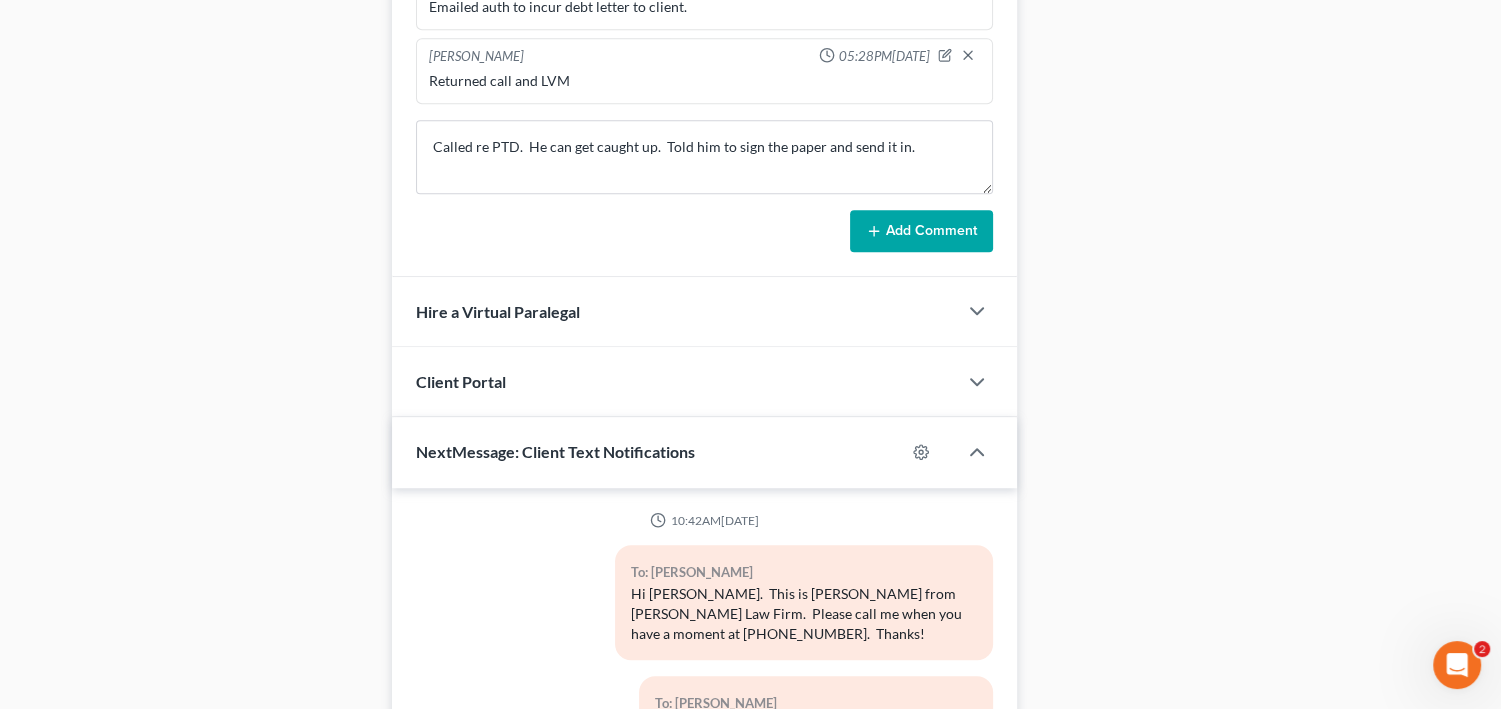 click on "Add Comment" at bounding box center (921, 231) 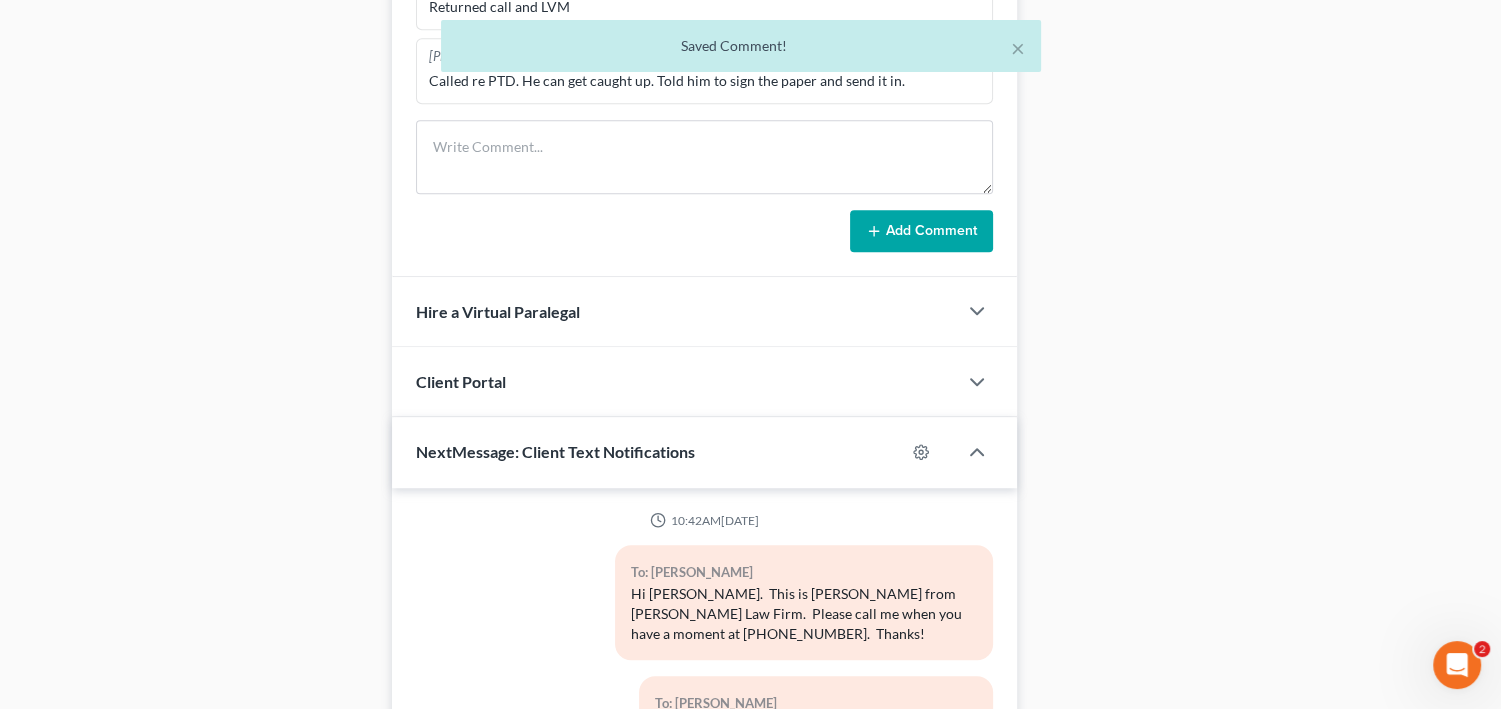 scroll, scrollTop: 2465, scrollLeft: 0, axis: vertical 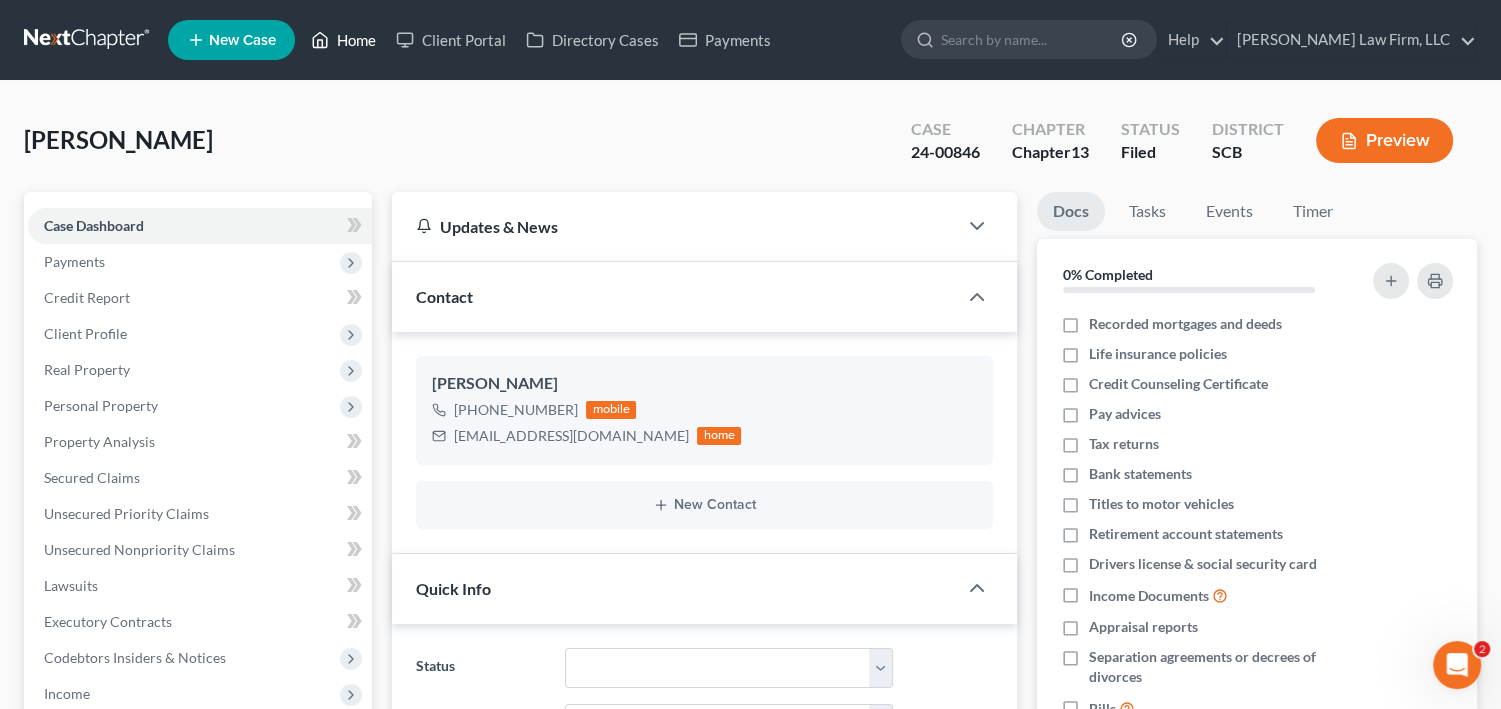 click on "Home" at bounding box center (343, 40) 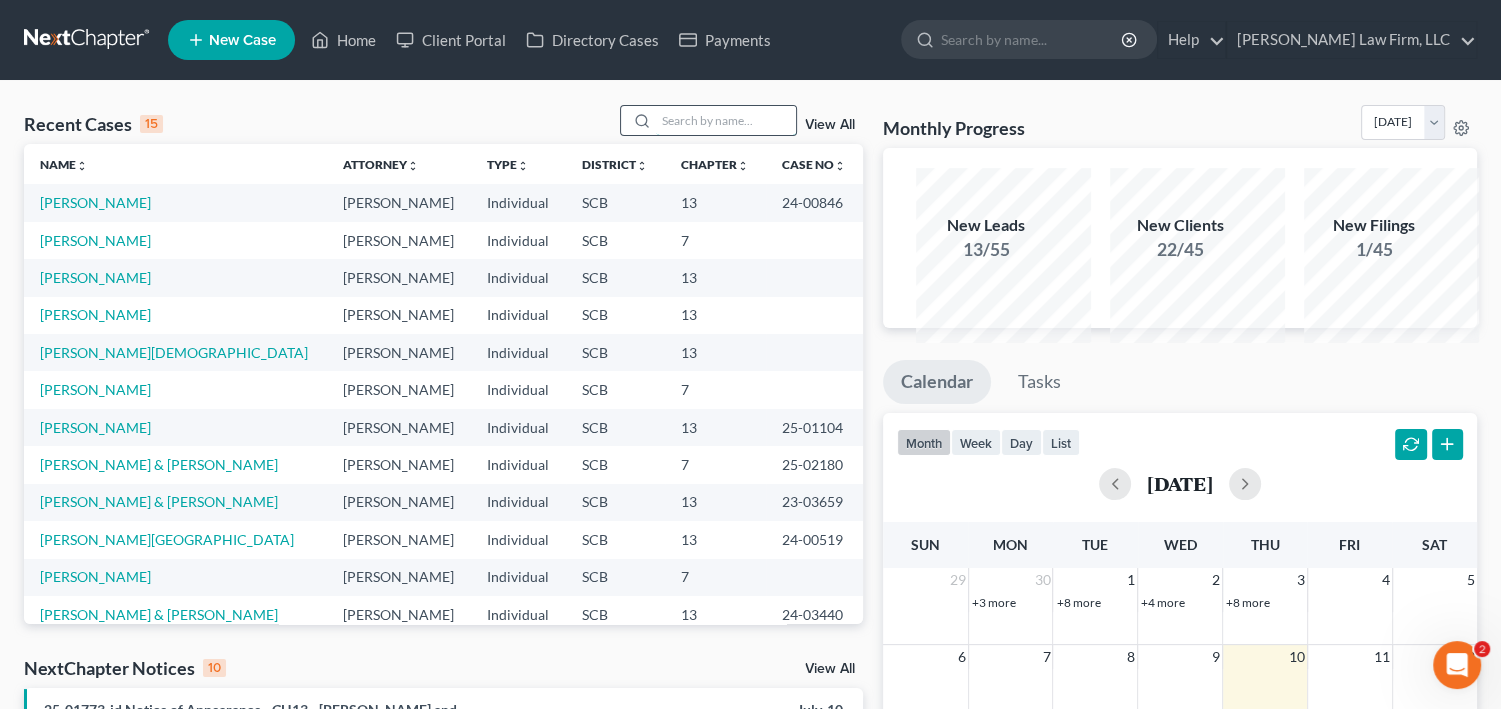 click at bounding box center (726, 120) 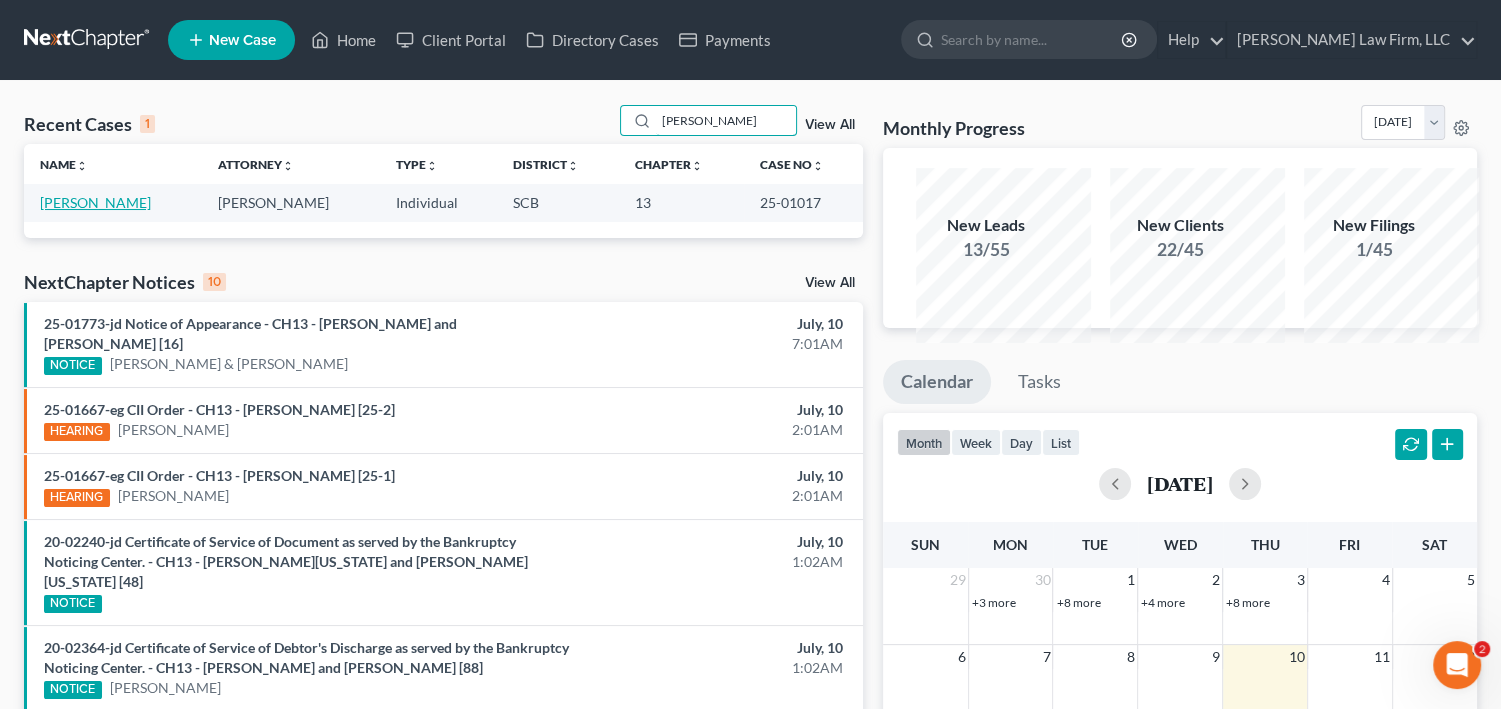 type on "[PERSON_NAME]" 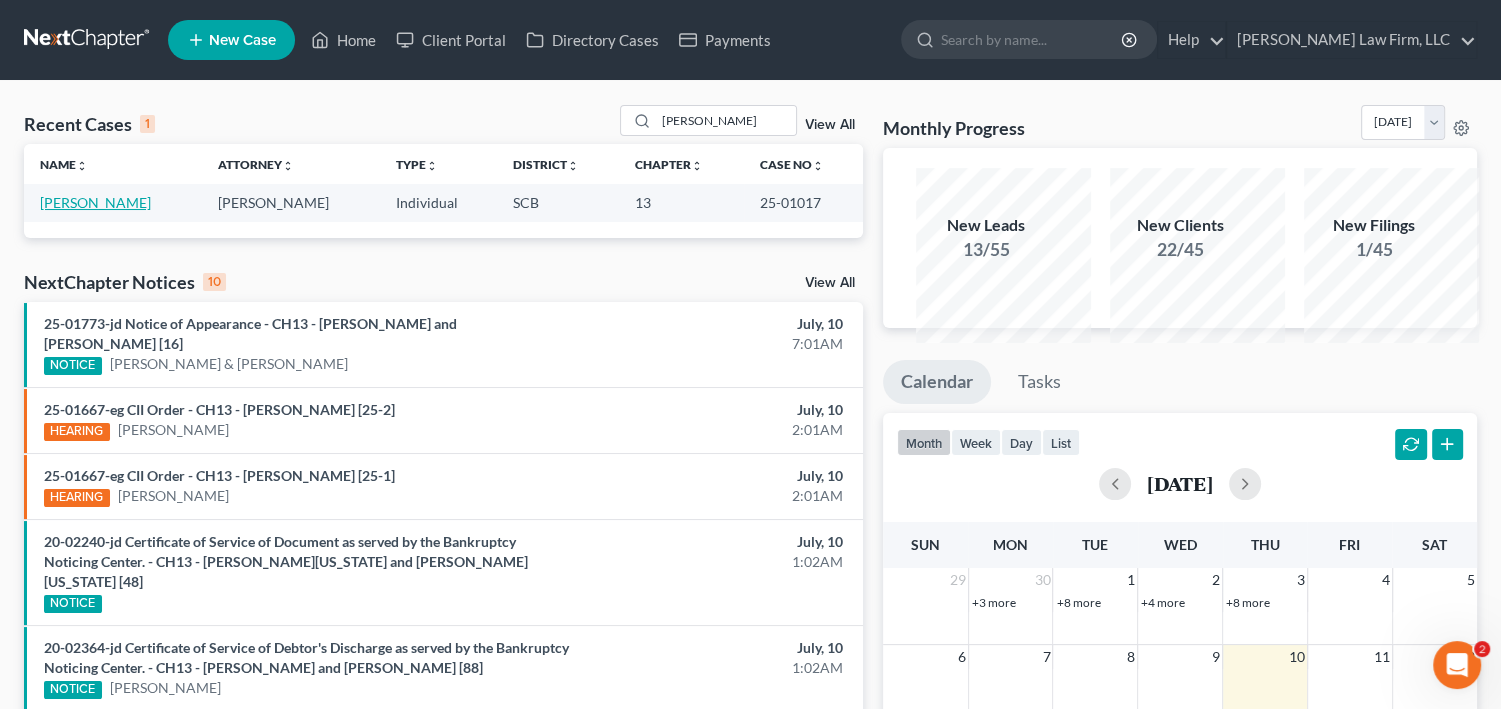 click on "[PERSON_NAME]" at bounding box center [95, 202] 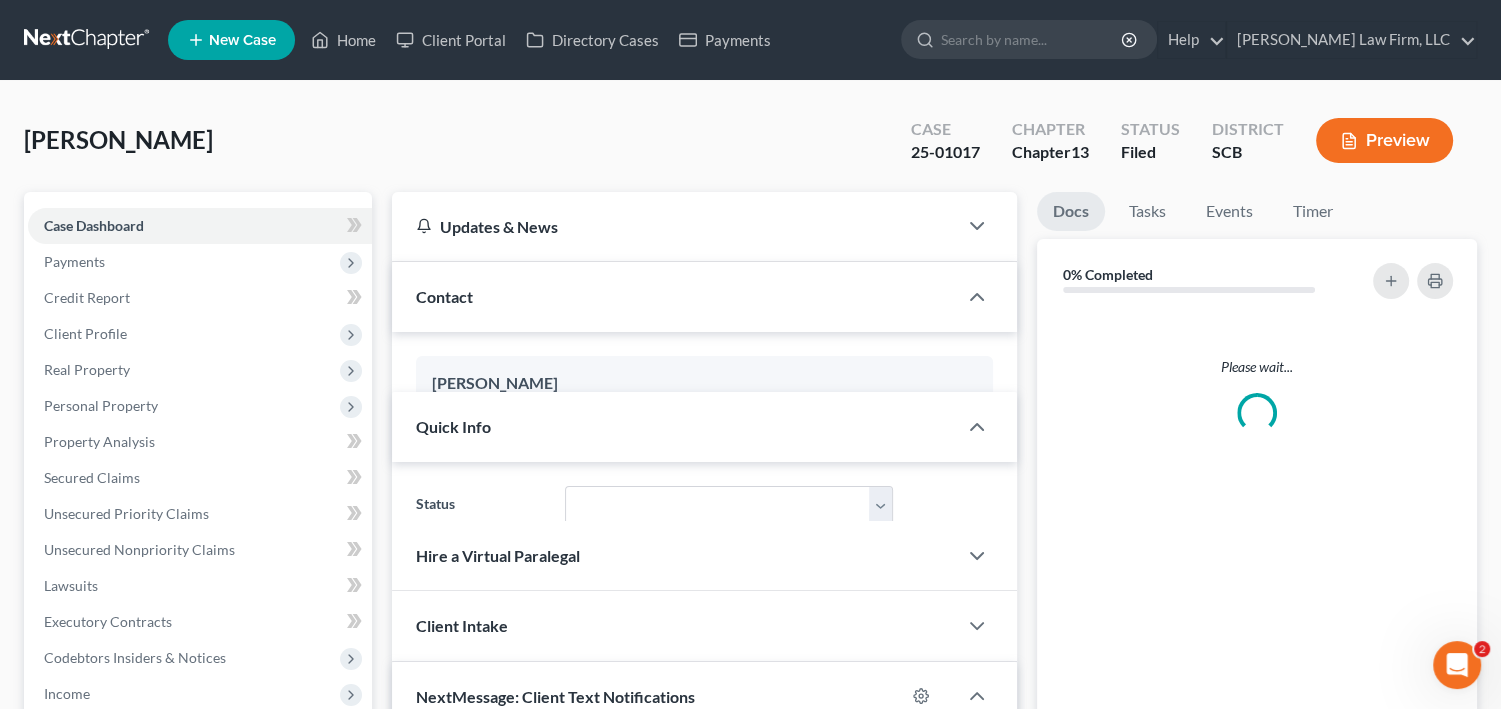 select on "2" 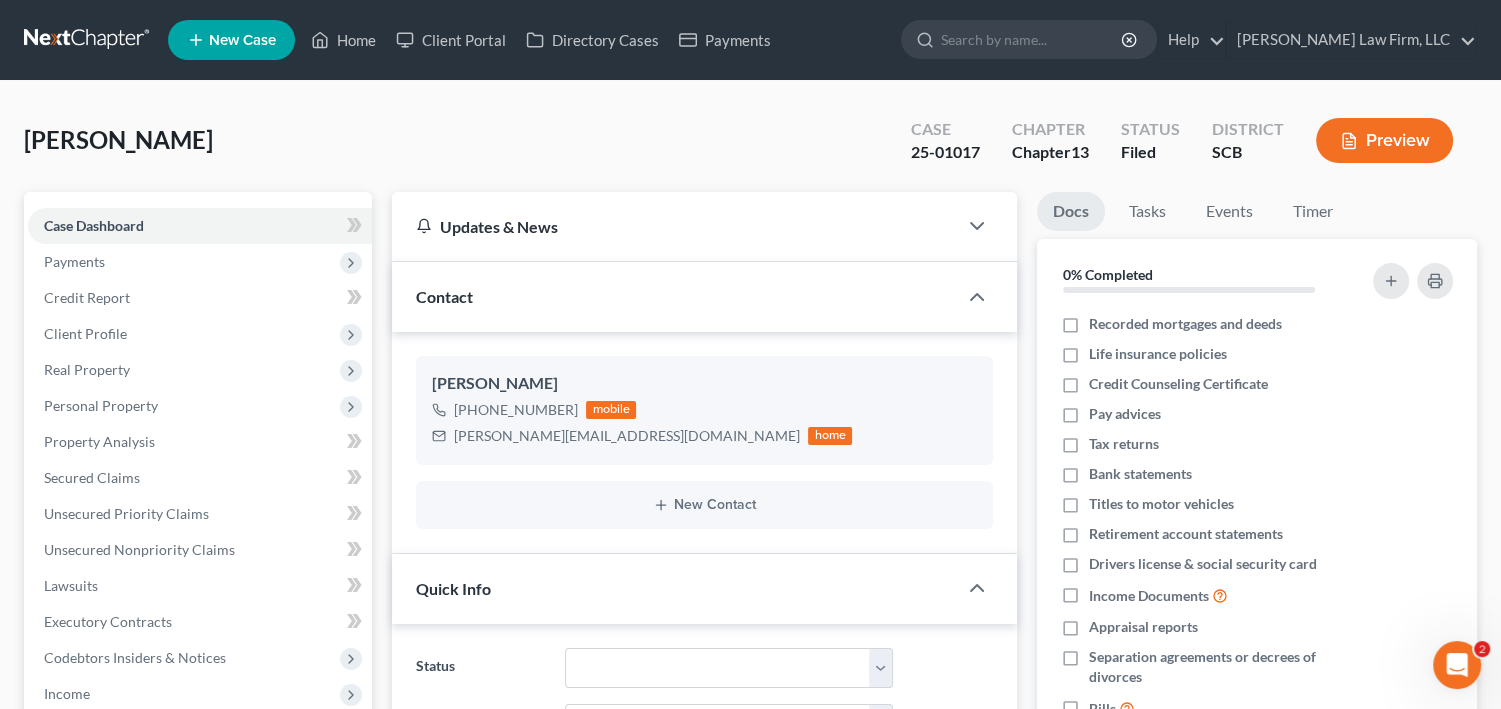 scroll, scrollTop: 404, scrollLeft: 0, axis: vertical 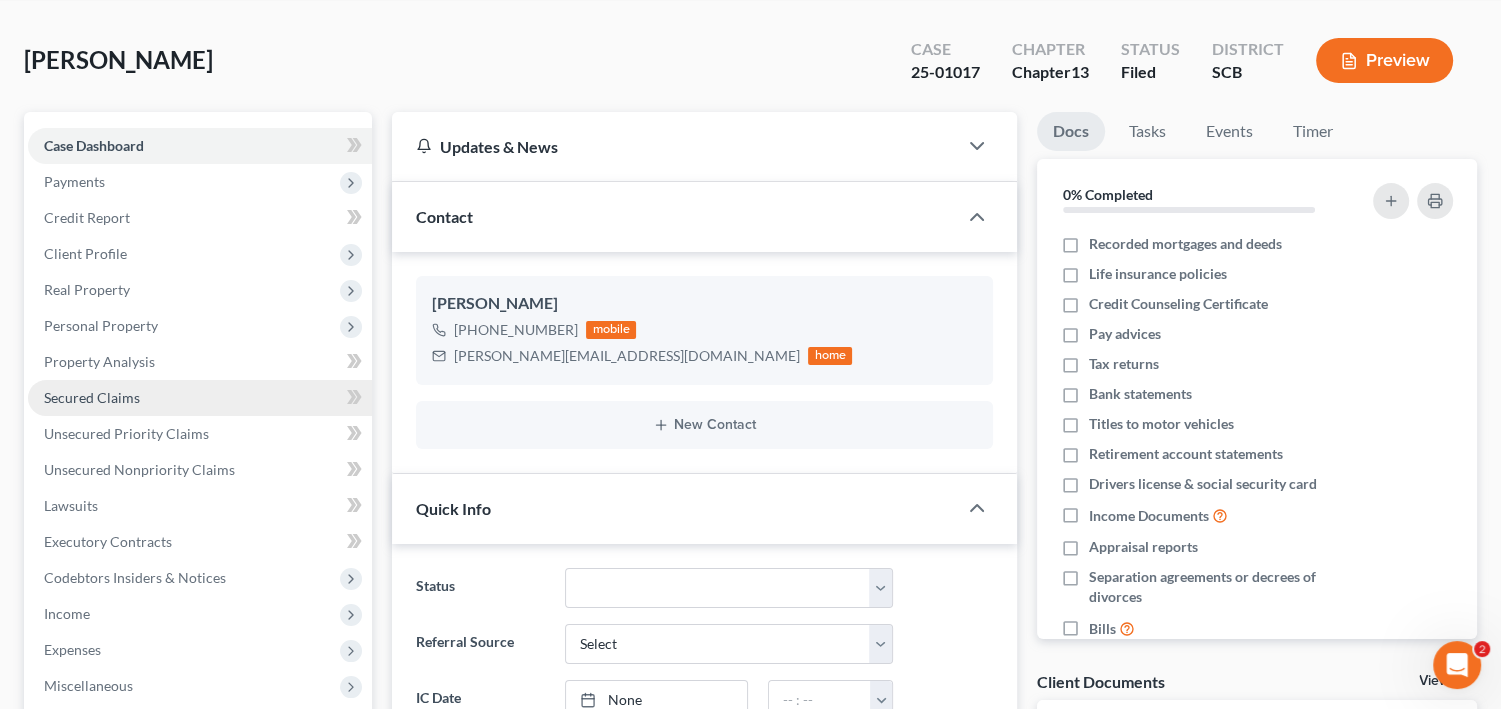 click on "Secured Claims" at bounding box center [92, 397] 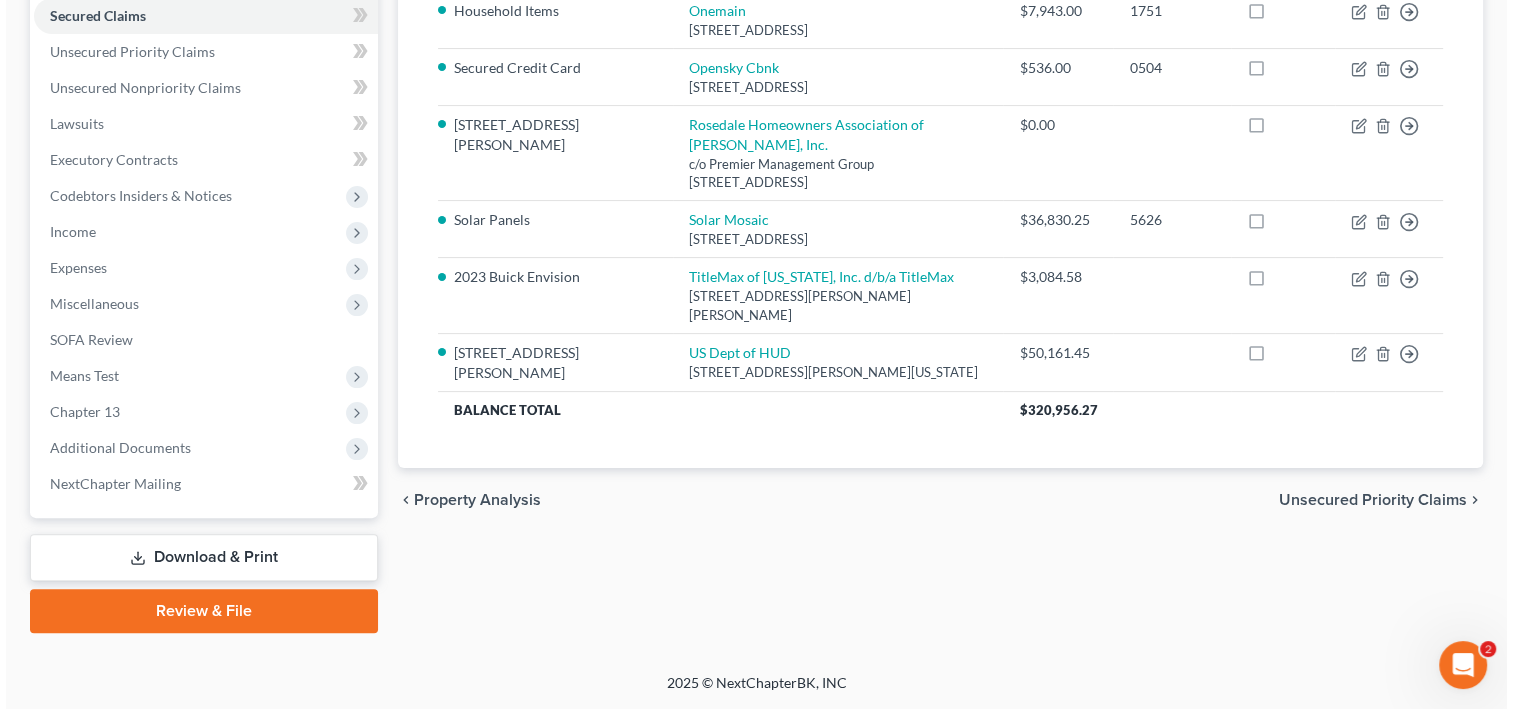 scroll, scrollTop: 480, scrollLeft: 0, axis: vertical 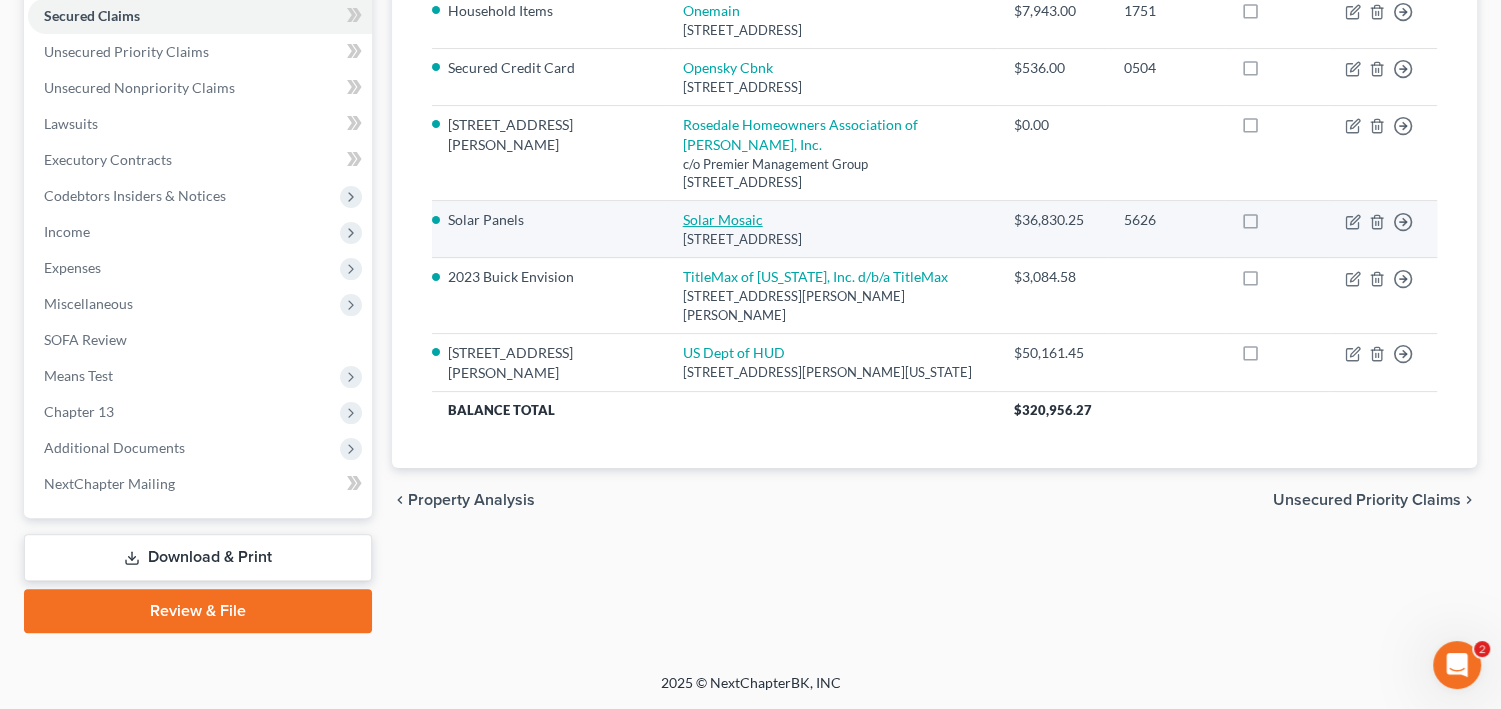 click on "Solar Mosaic" at bounding box center [723, 219] 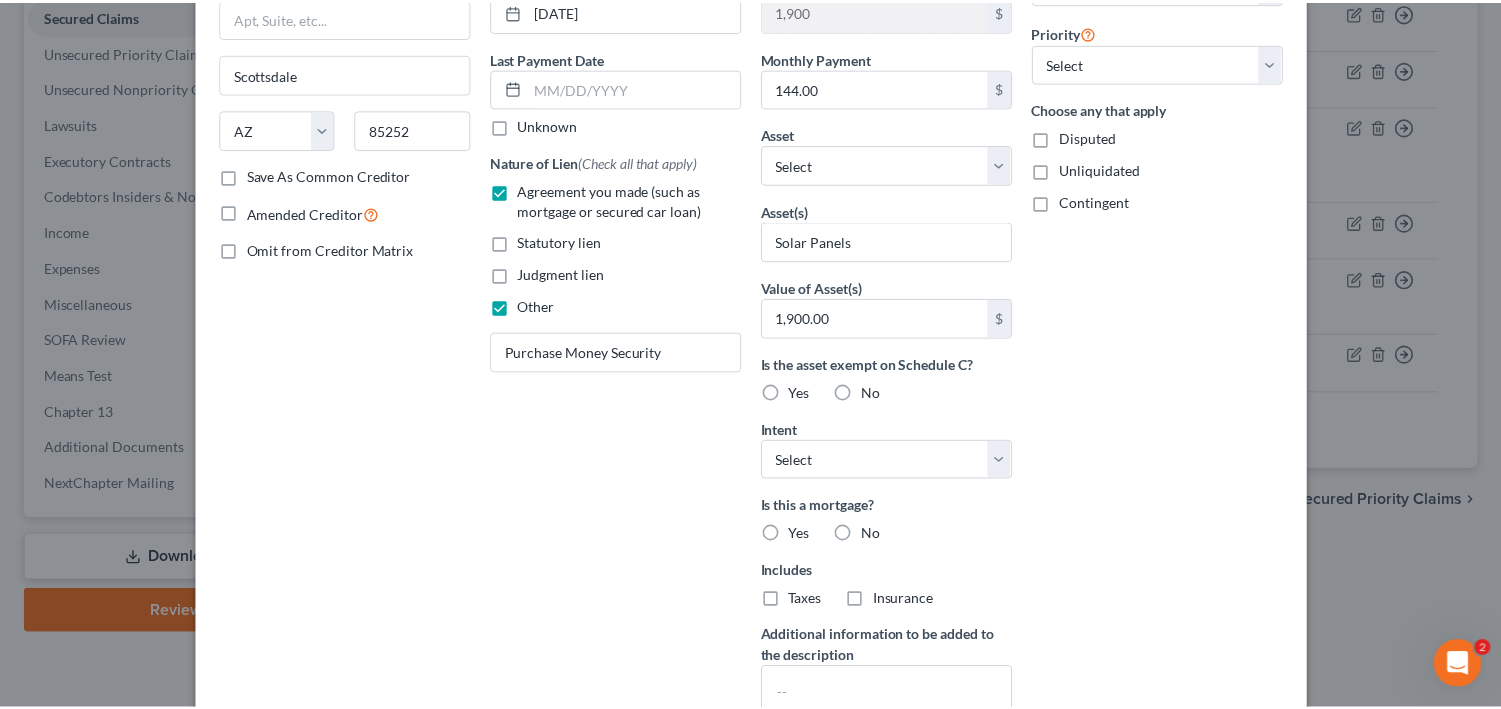 scroll, scrollTop: 640, scrollLeft: 0, axis: vertical 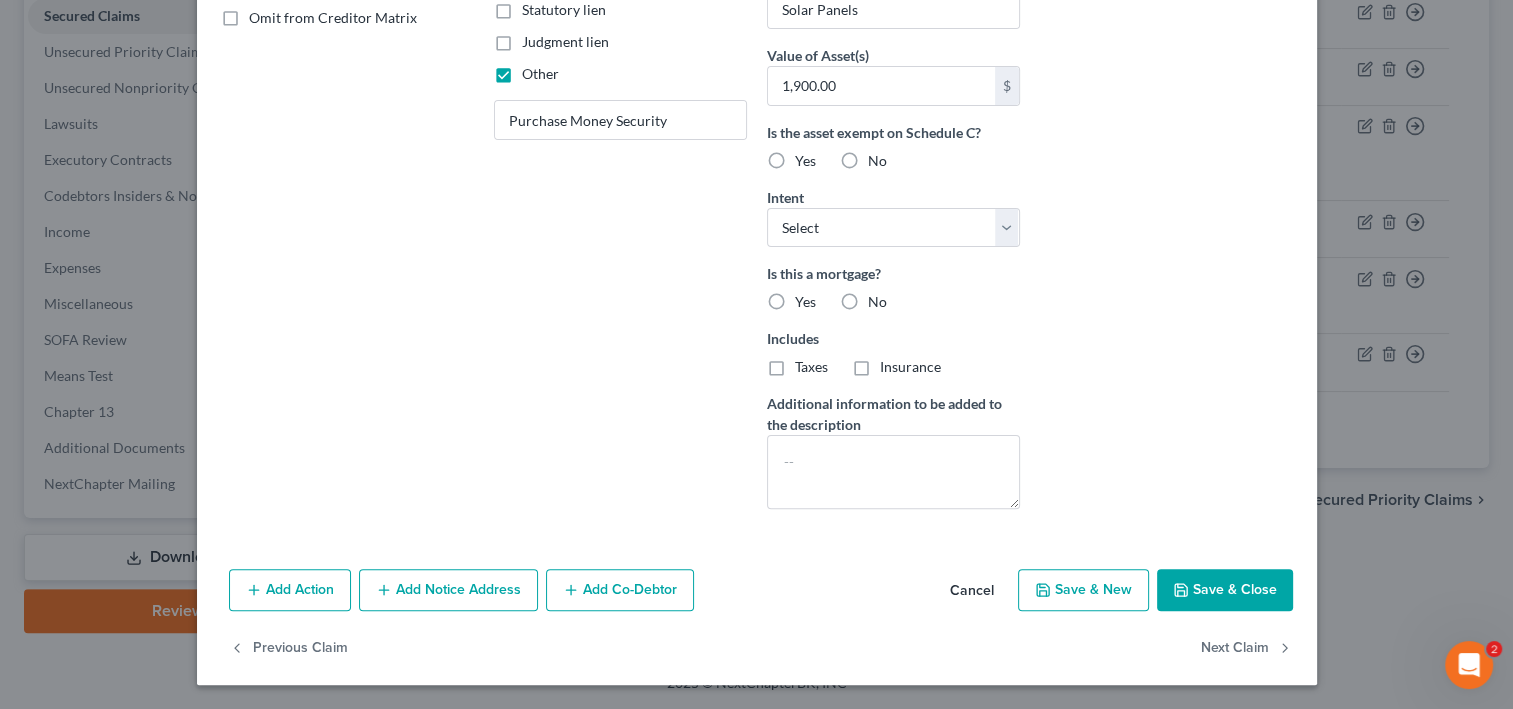 click on "Cancel" at bounding box center (972, 591) 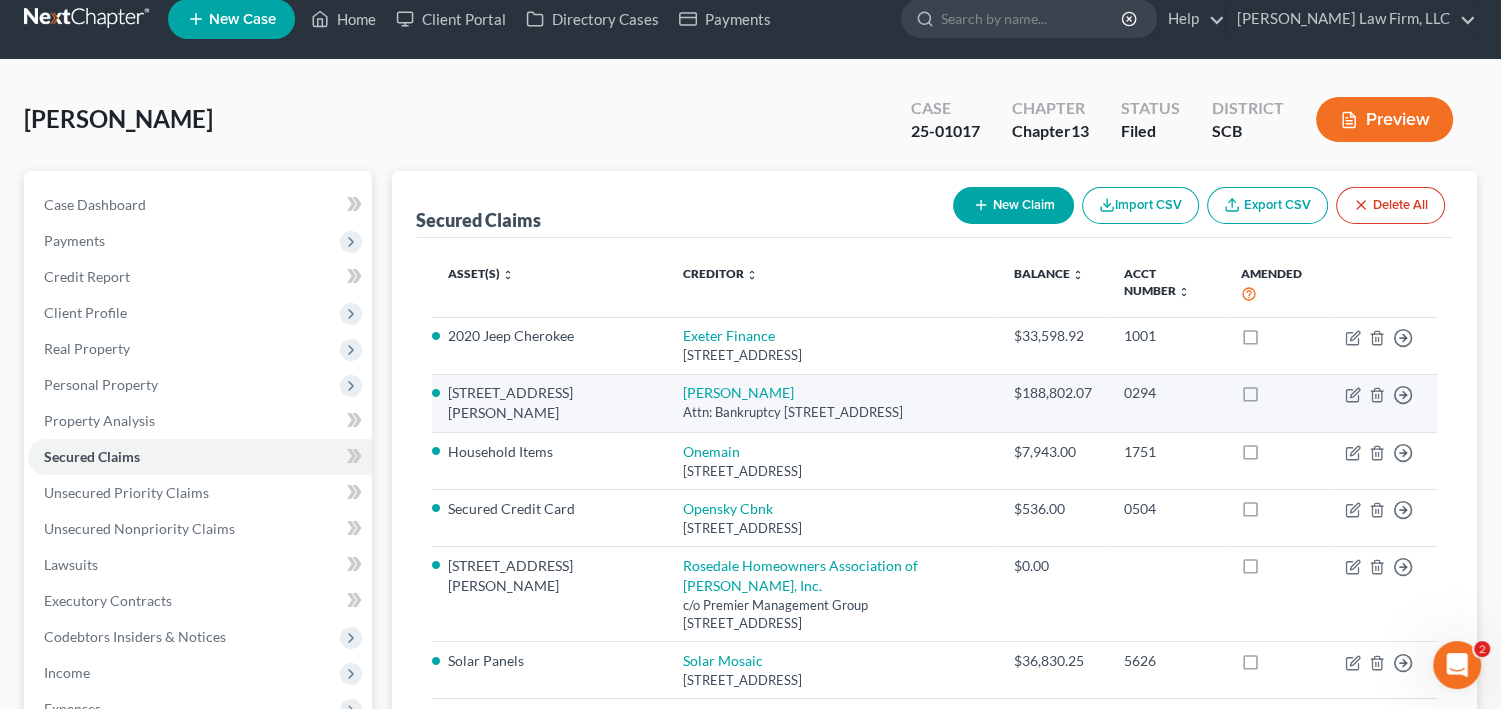 scroll, scrollTop: 0, scrollLeft: 0, axis: both 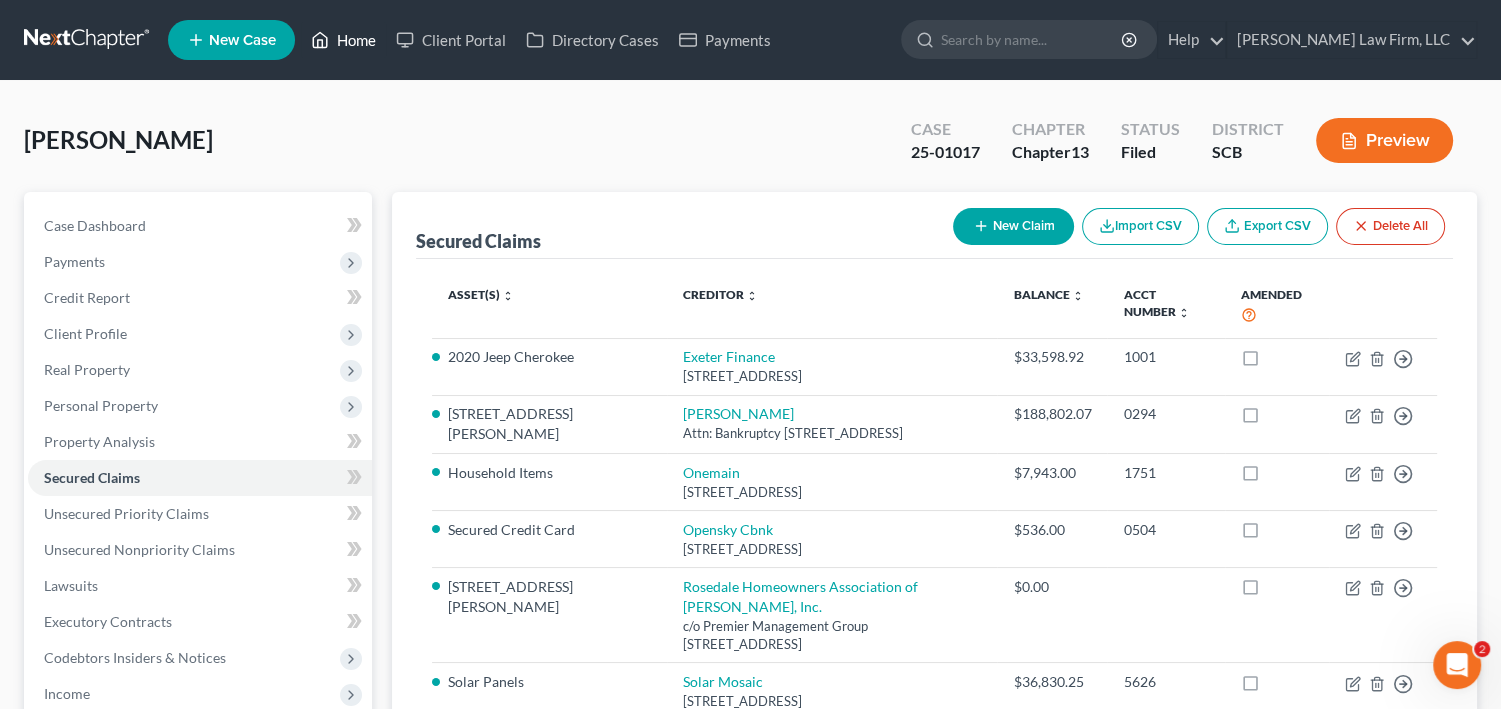 click on "Home" at bounding box center [343, 40] 